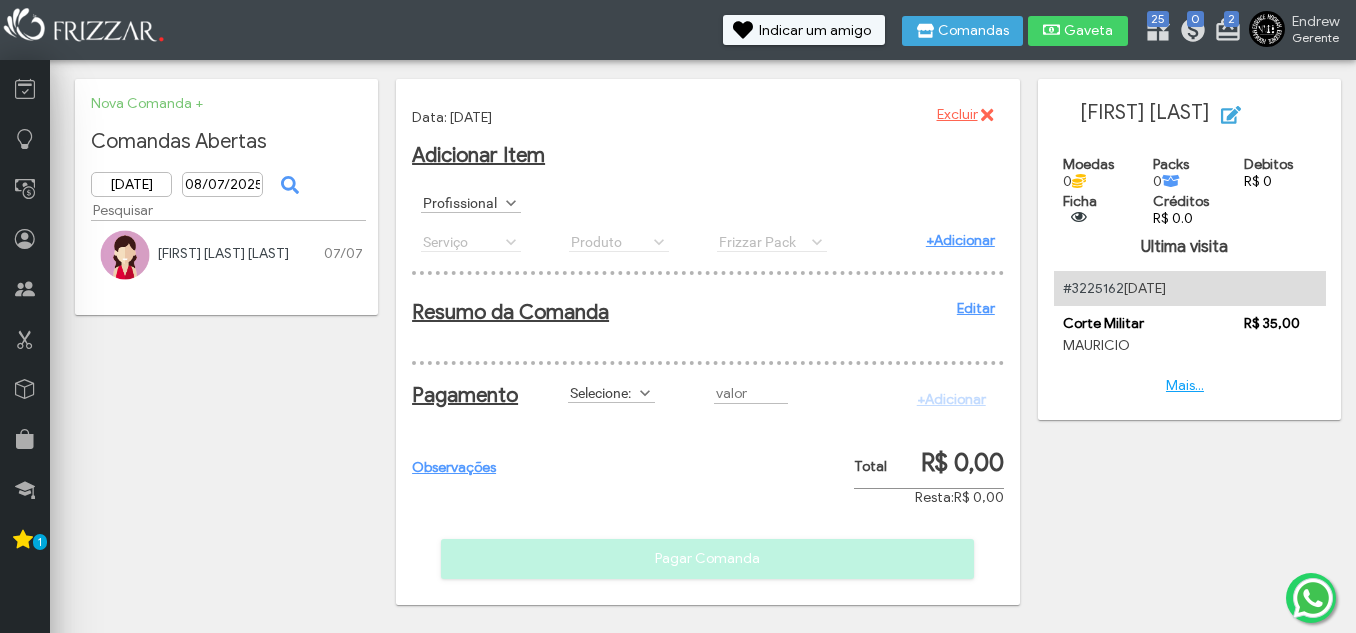 scroll, scrollTop: 0, scrollLeft: 0, axis: both 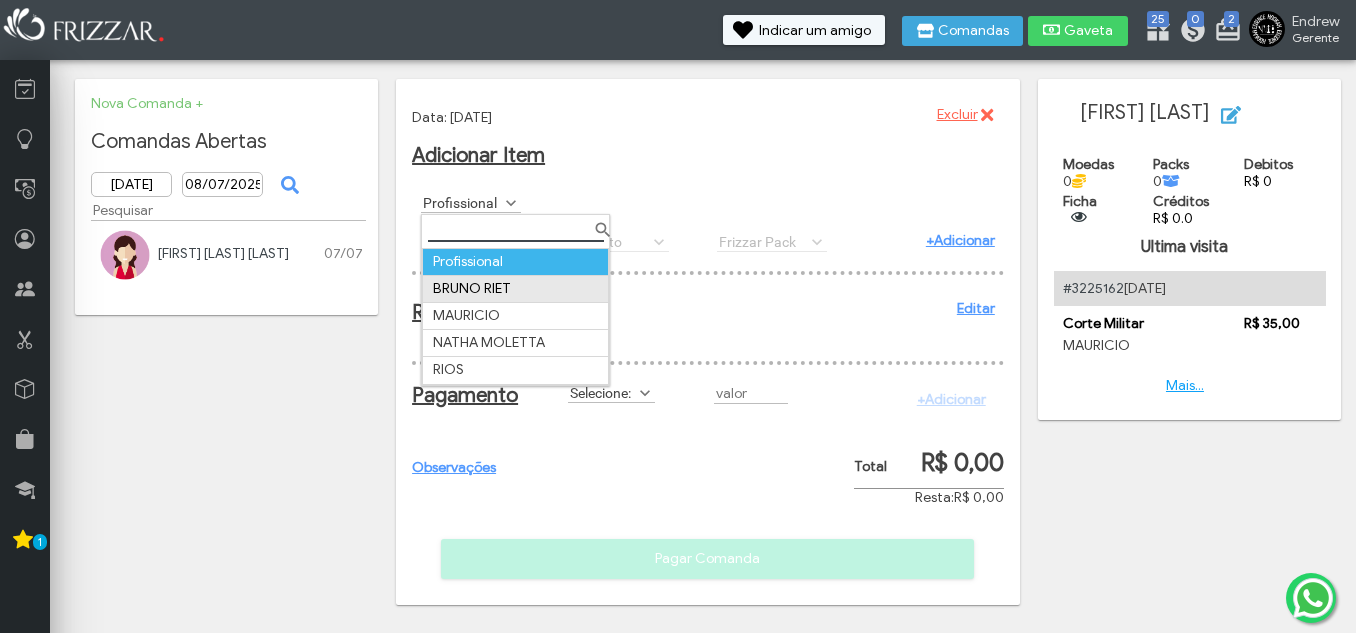 click on "BRUNO RIET" at bounding box center [516, 288] 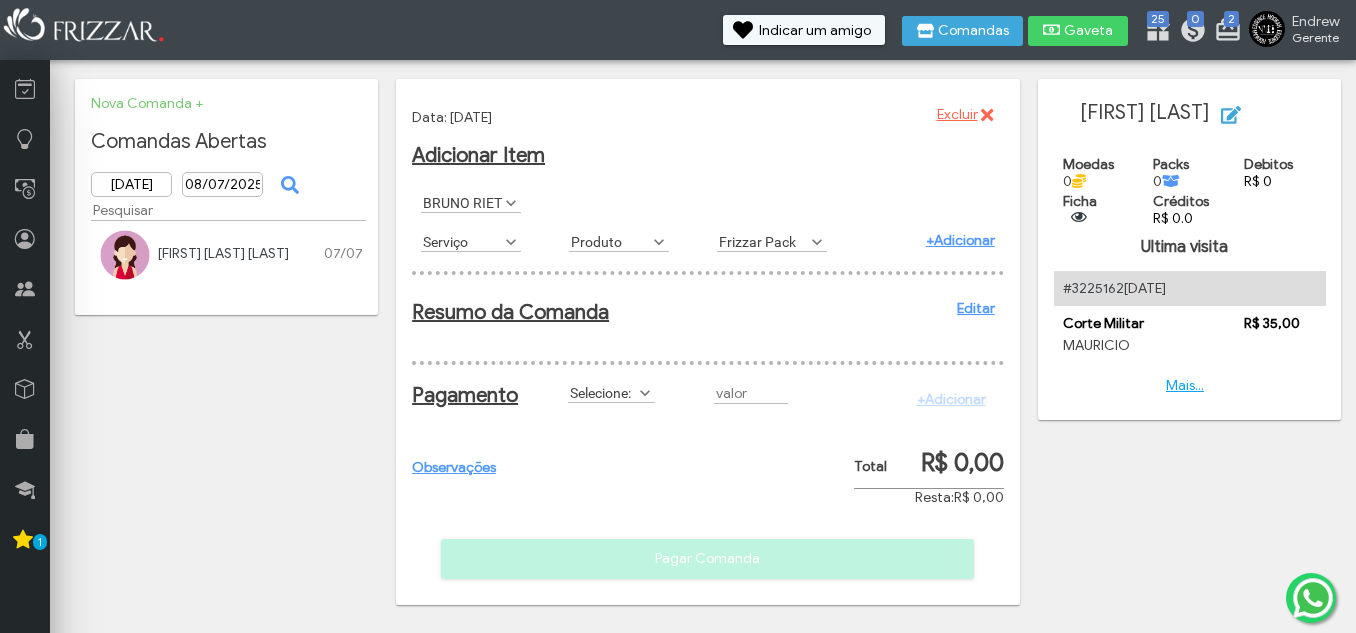 scroll, scrollTop: 11, scrollLeft: 89, axis: both 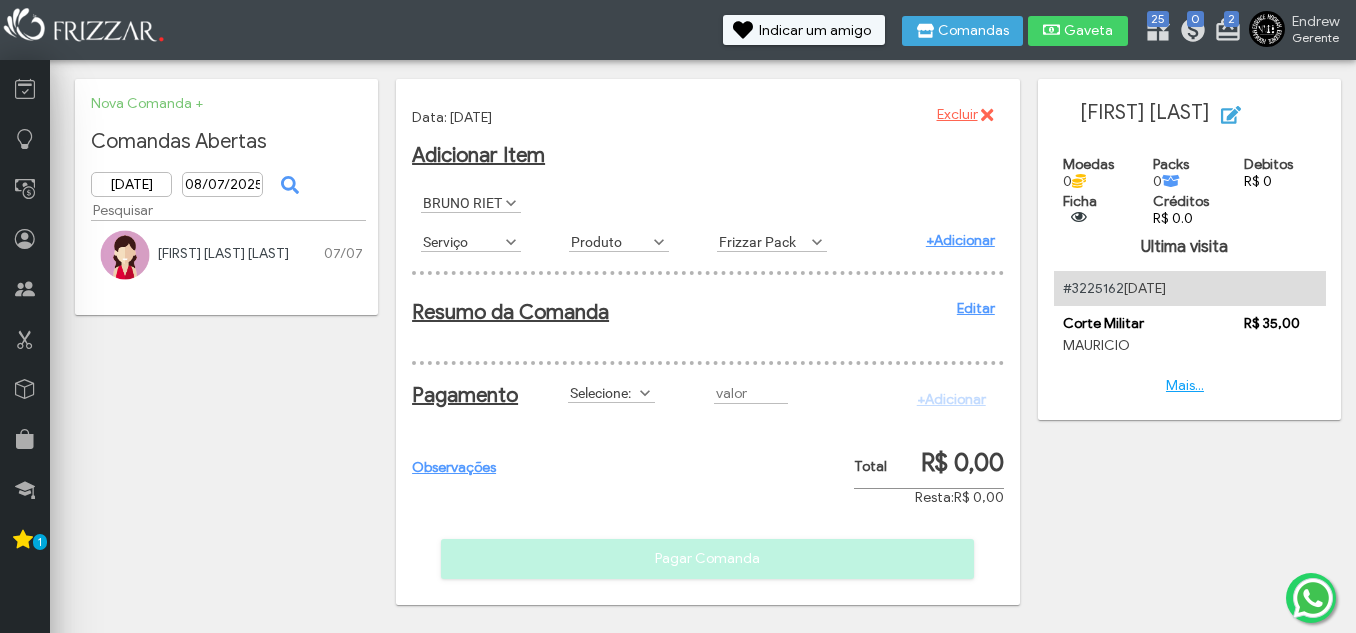 click on "Serviço AGUA C/G AGUA S/G Barba Completa Barba Desenhada  Cabelo e Barba Corte Maquina Corte Militar  Corte Navalhado Corte Simples ENERGETICO MONSTER  LONG  Luzes  Pintura  Plano Cabelo e Barba  Plano Corte Navalhado Plano Corte Simples Platinado  REFRI 600ML REFRI LATA  Sobrancelha  Serviço" at bounding box center [486, 241] 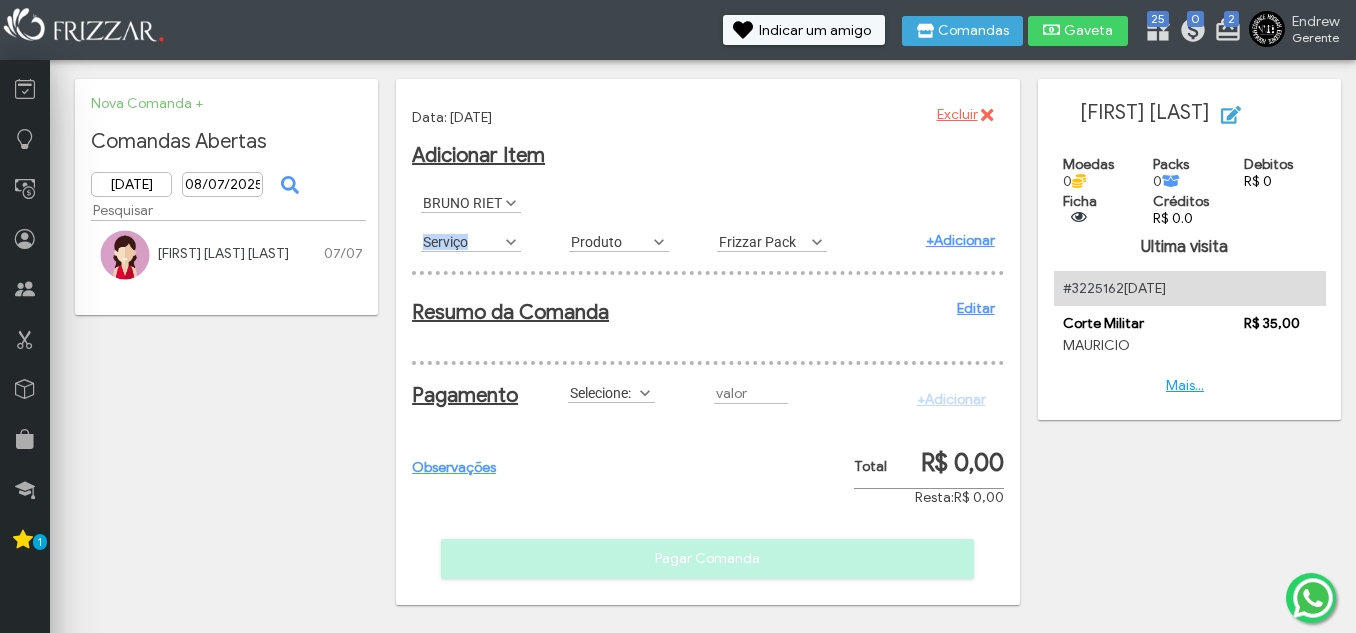 click on "Serviço" at bounding box center (462, 241) 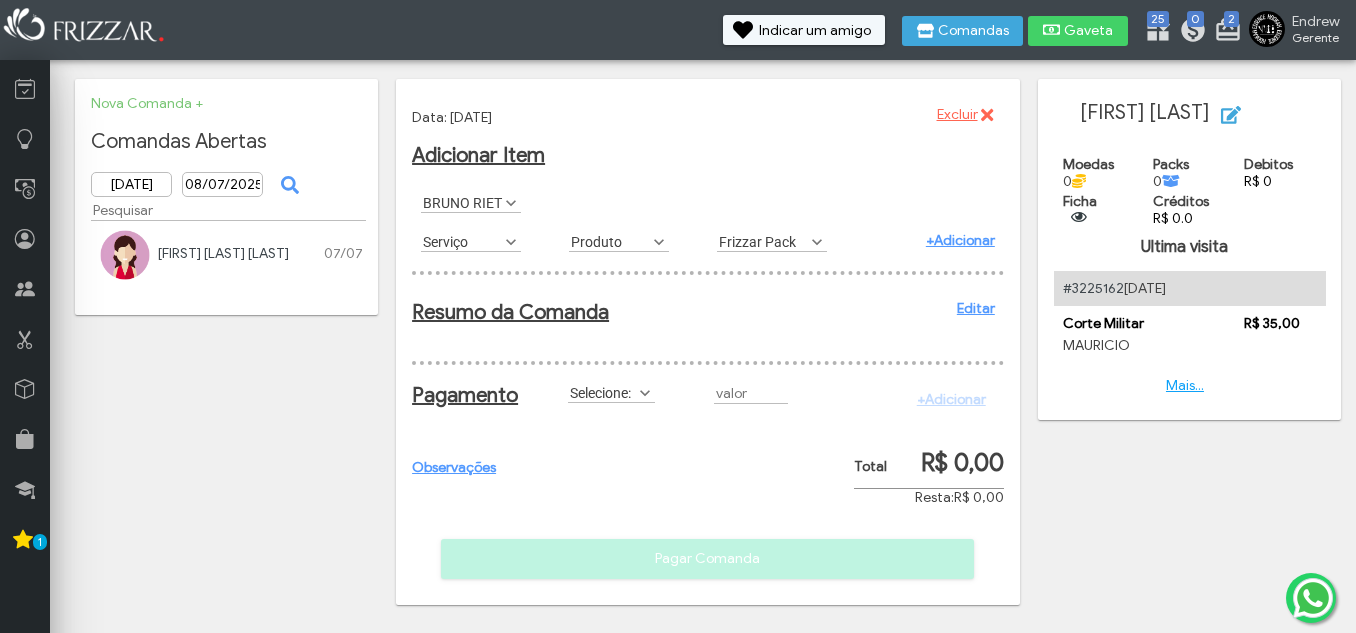 scroll, scrollTop: 11, scrollLeft: 89, axis: both 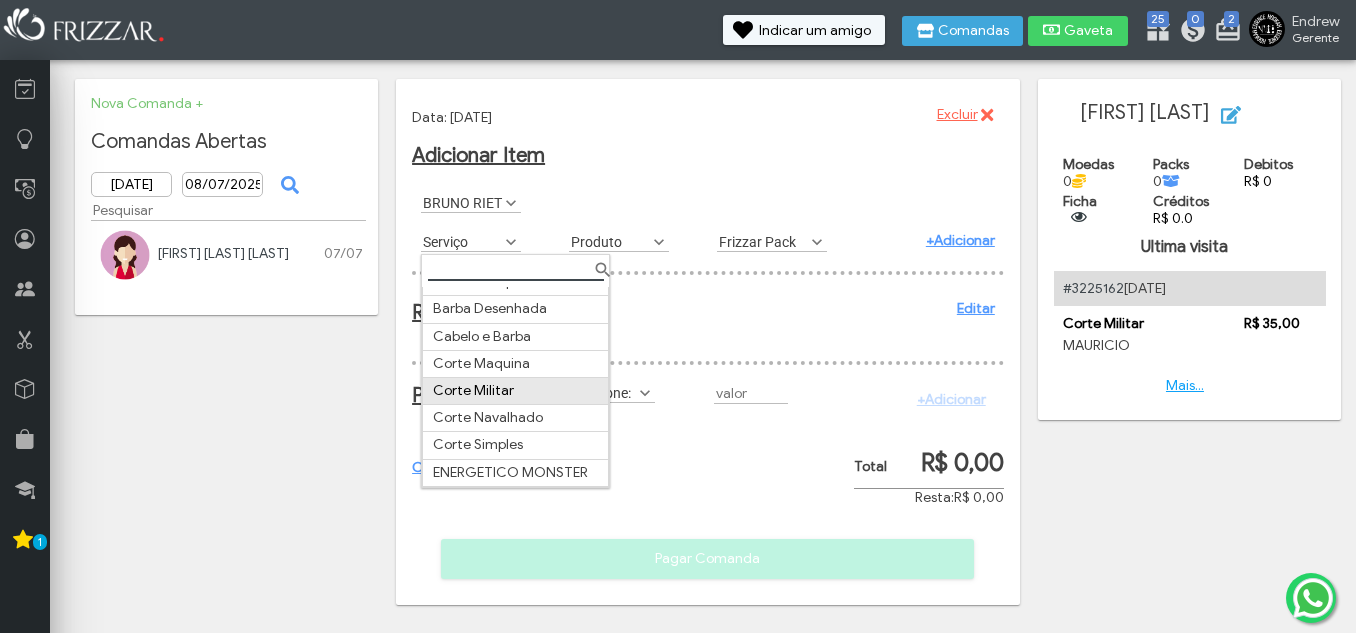 drag, startPoint x: 519, startPoint y: 386, endPoint x: 515, endPoint y: 374, distance: 12.649111 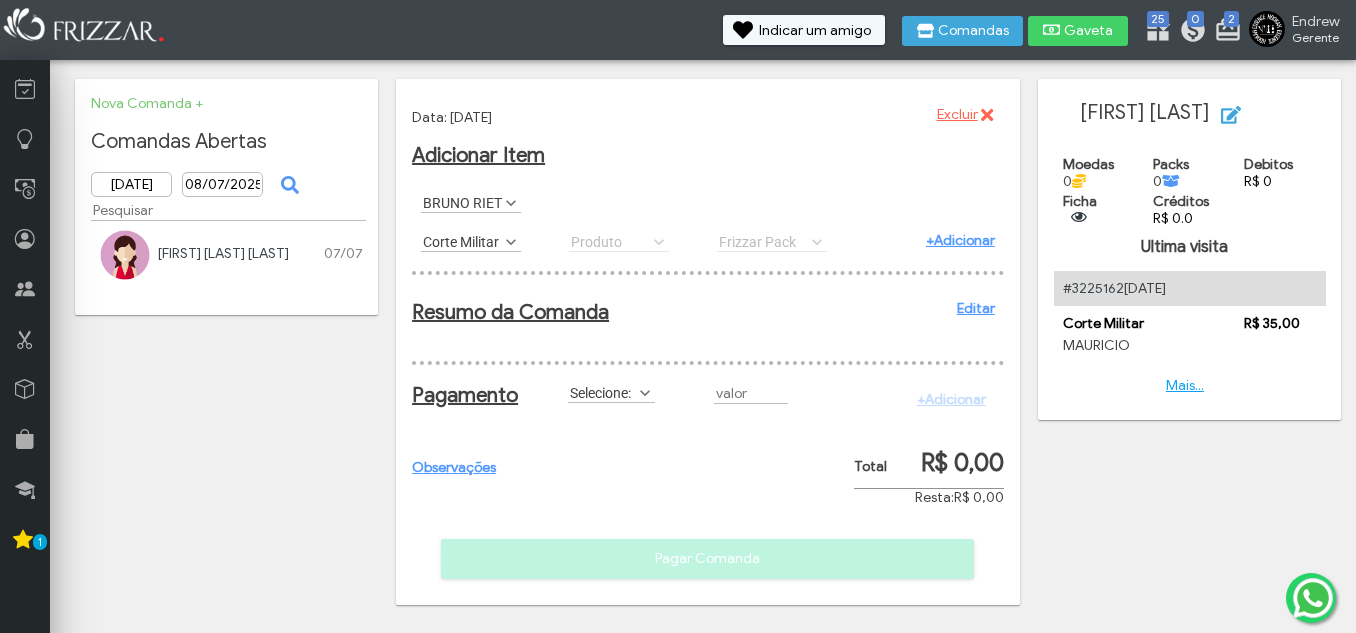 click on "+Adicionar" at bounding box center [960, 240] 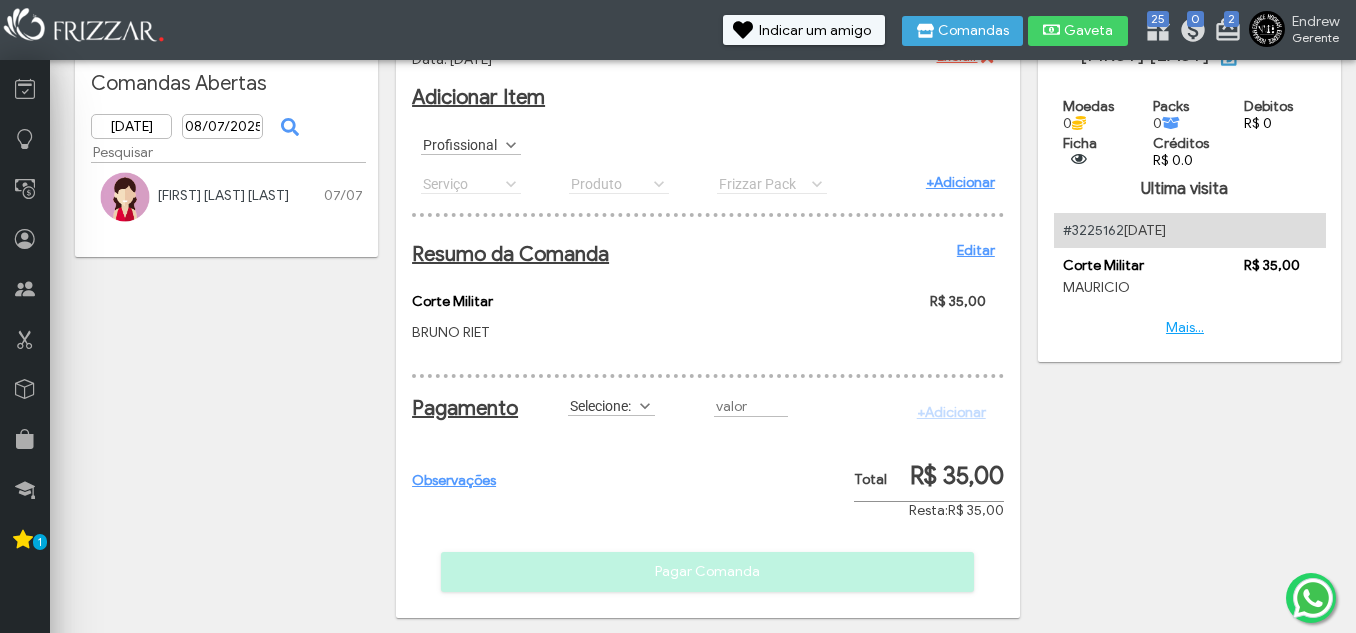 scroll, scrollTop: 85, scrollLeft: 0, axis: vertical 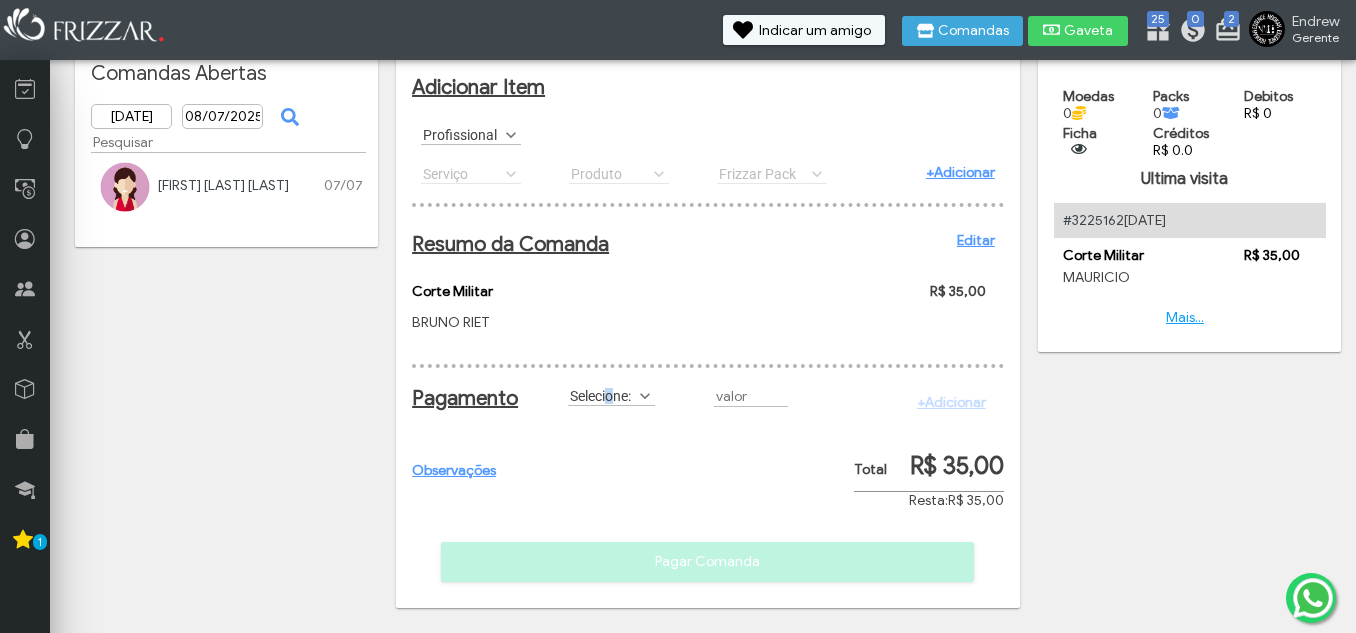 click on "Selecione:" at bounding box center (602, 395) 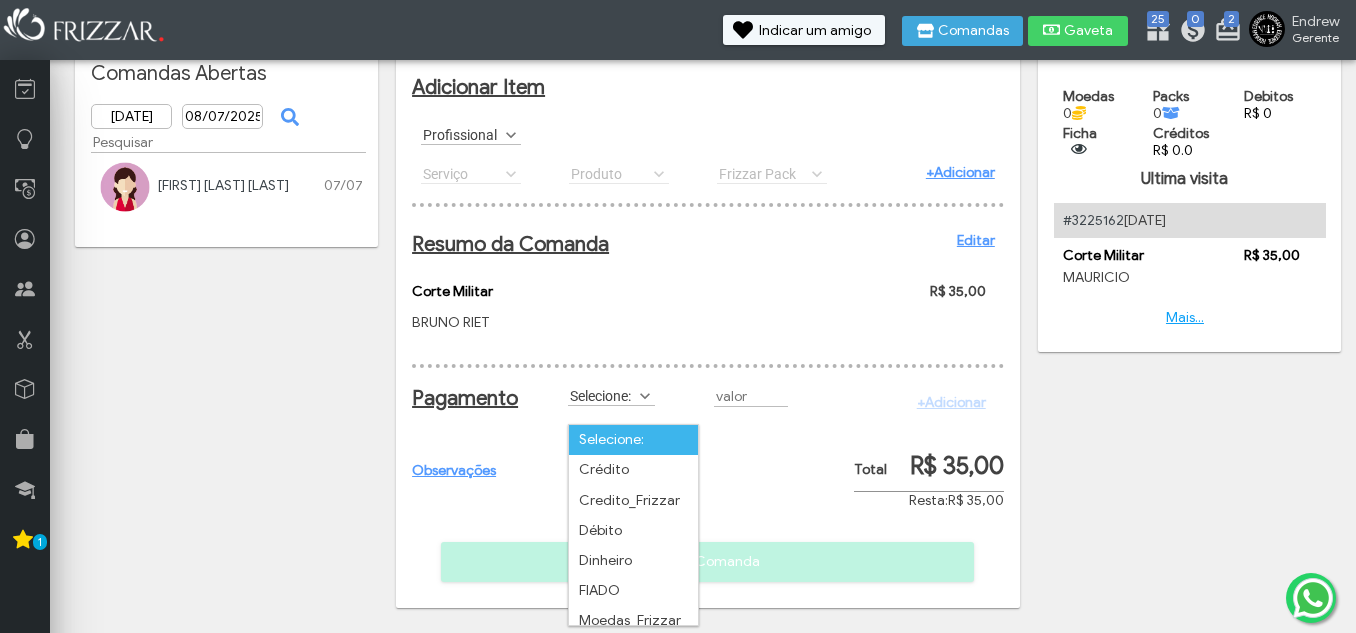 scroll, scrollTop: 11, scrollLeft: 89, axis: both 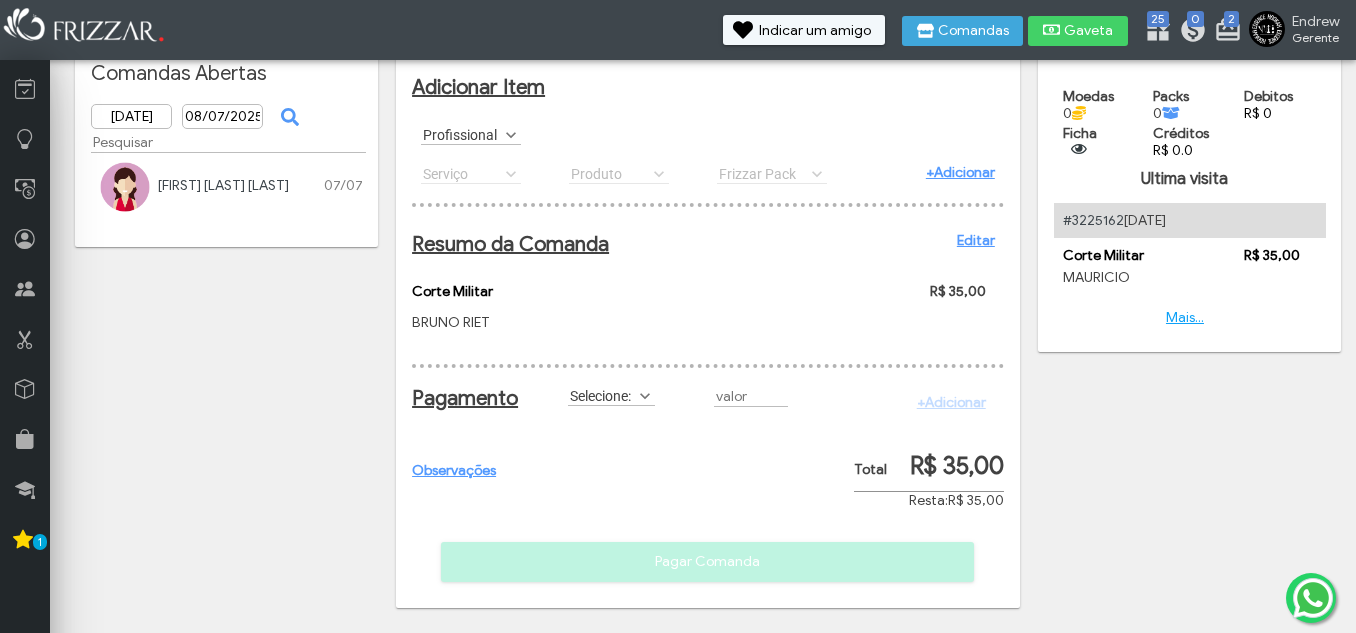drag, startPoint x: 304, startPoint y: 433, endPoint x: 314, endPoint y: 411, distance: 24.166092 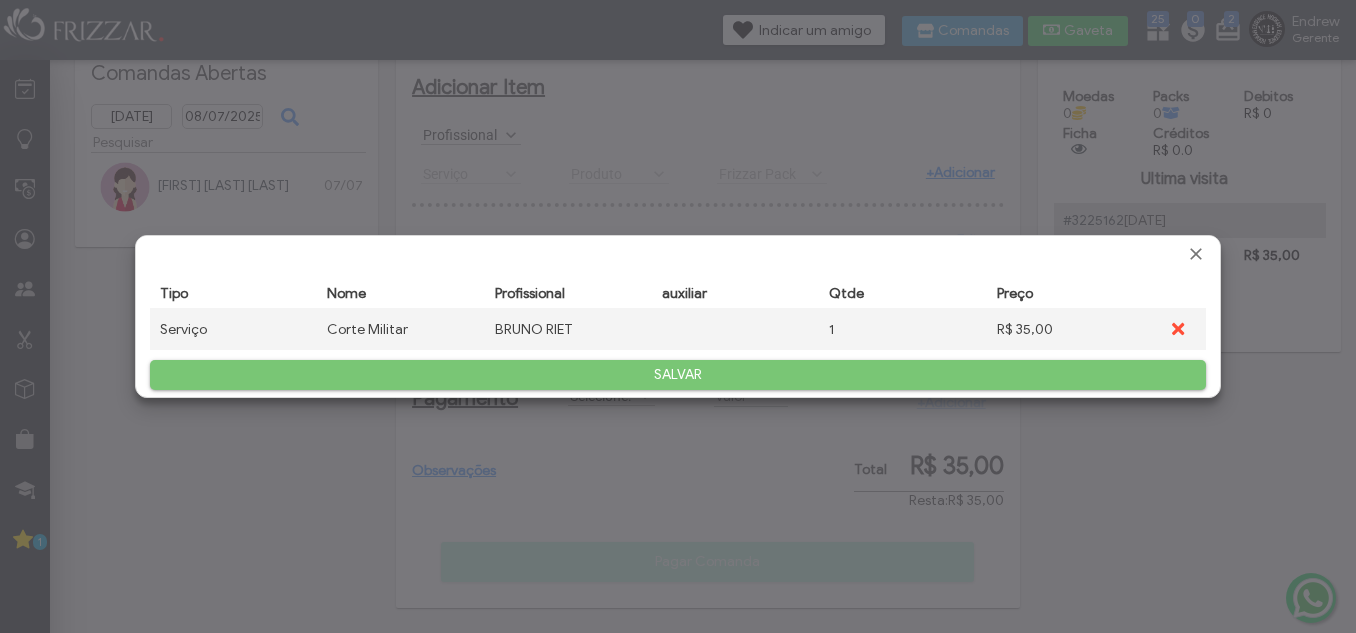 click at bounding box center (1176, 329) 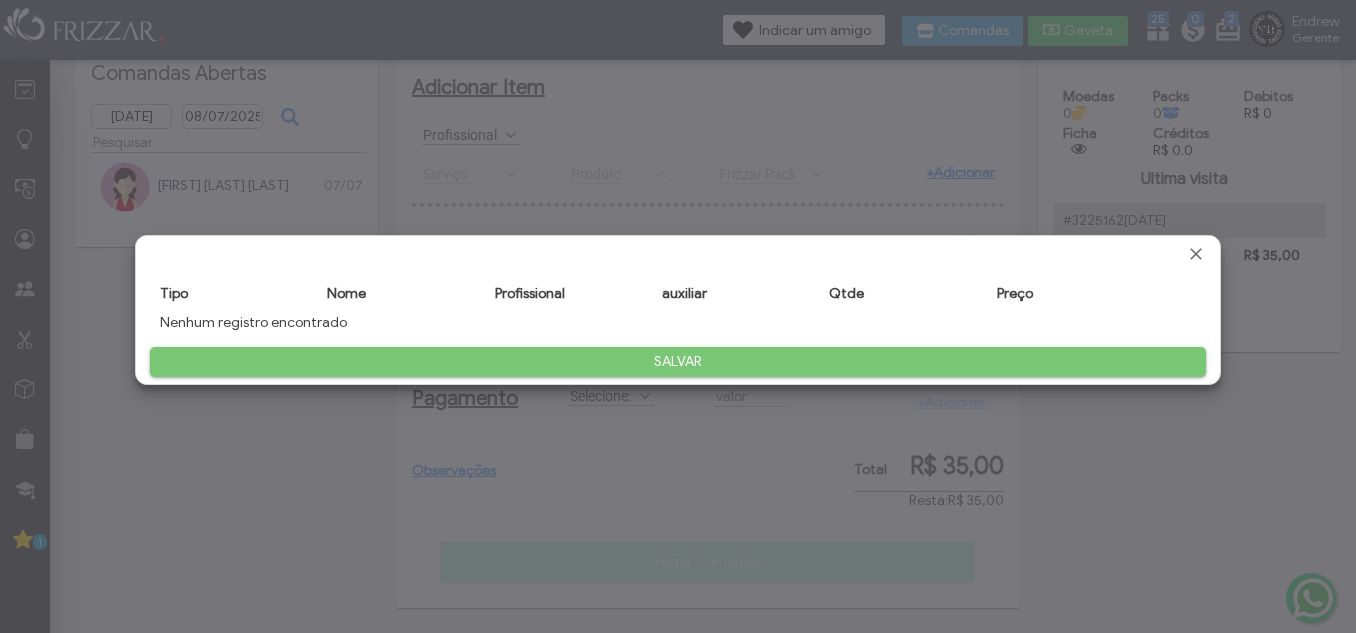 click on "SALVAR" at bounding box center (678, 362) 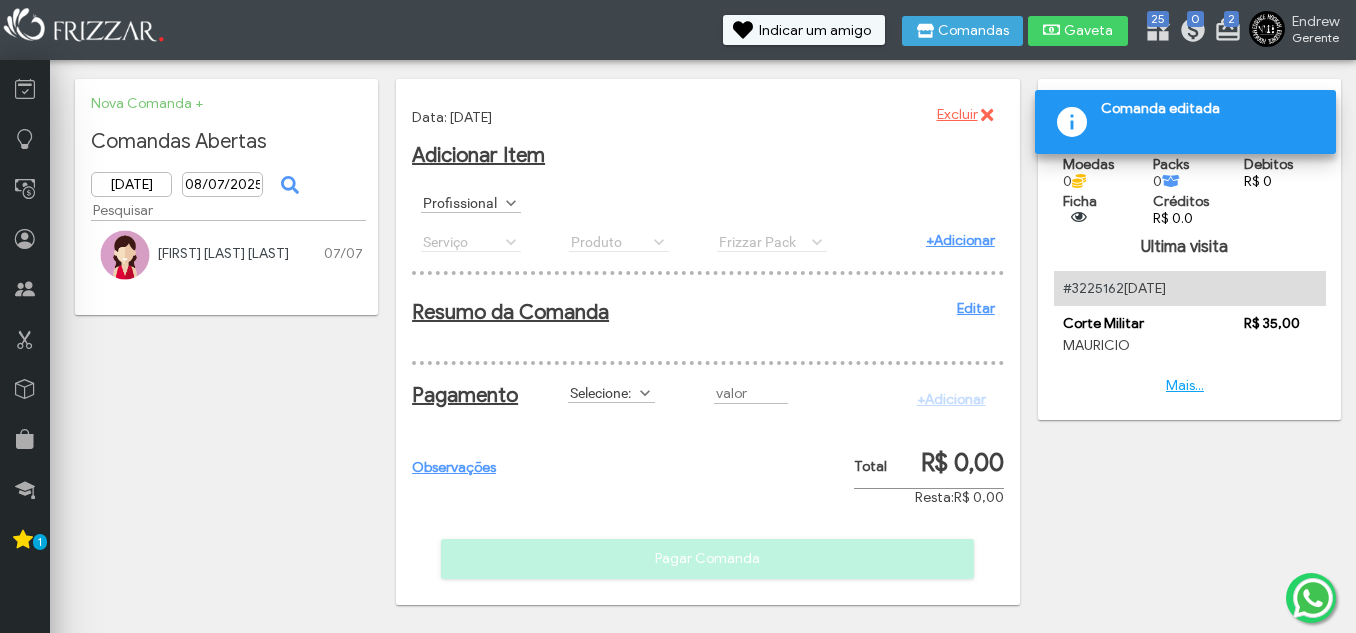 scroll, scrollTop: 0, scrollLeft: 0, axis: both 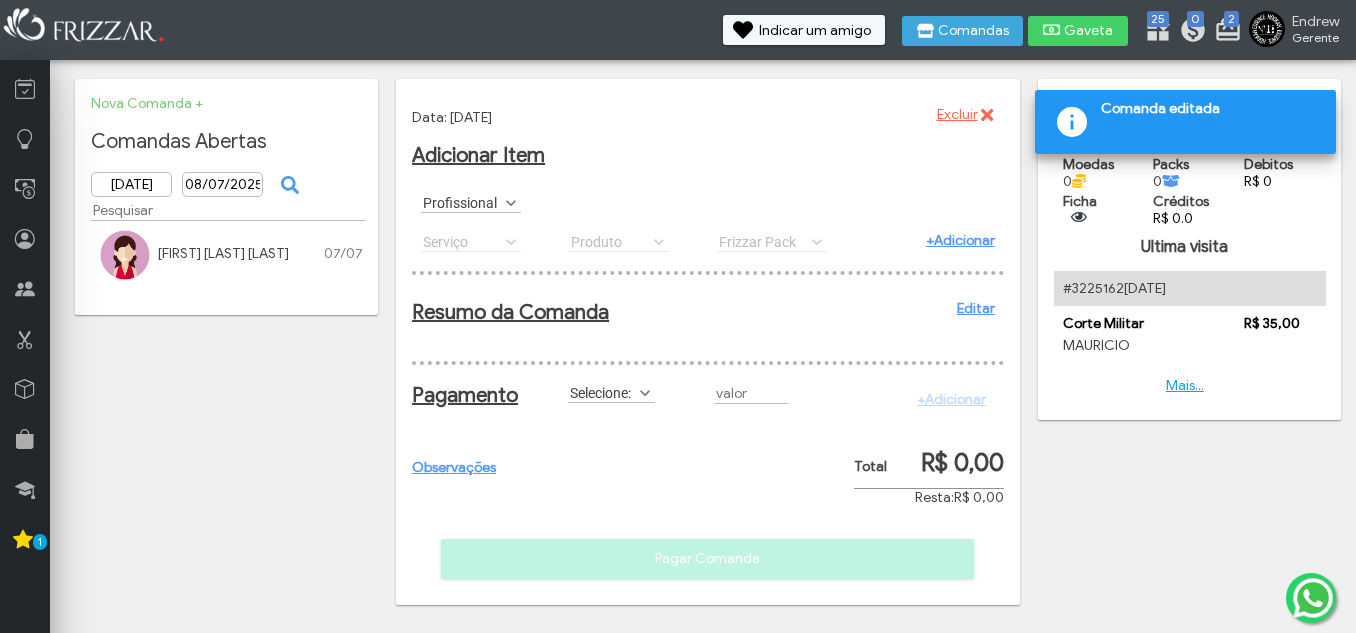 click on "Profissional" at bounding box center [462, 202] 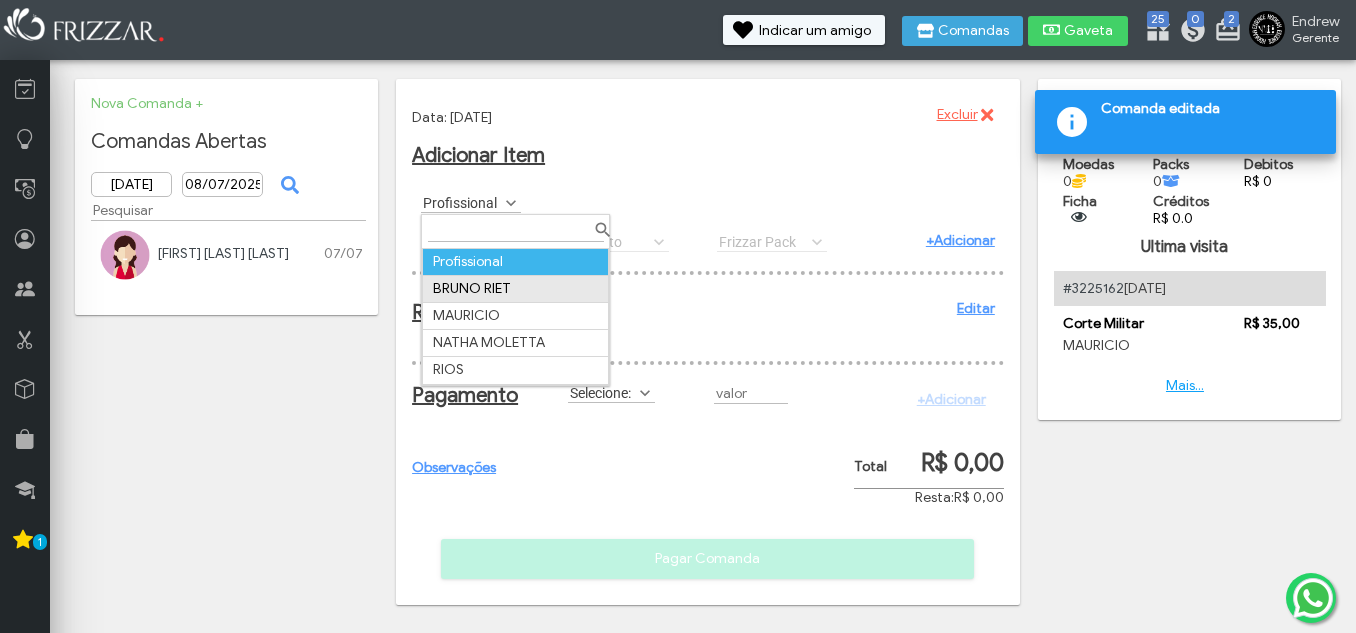 click on "BRUNO RIET" at bounding box center [516, 288] 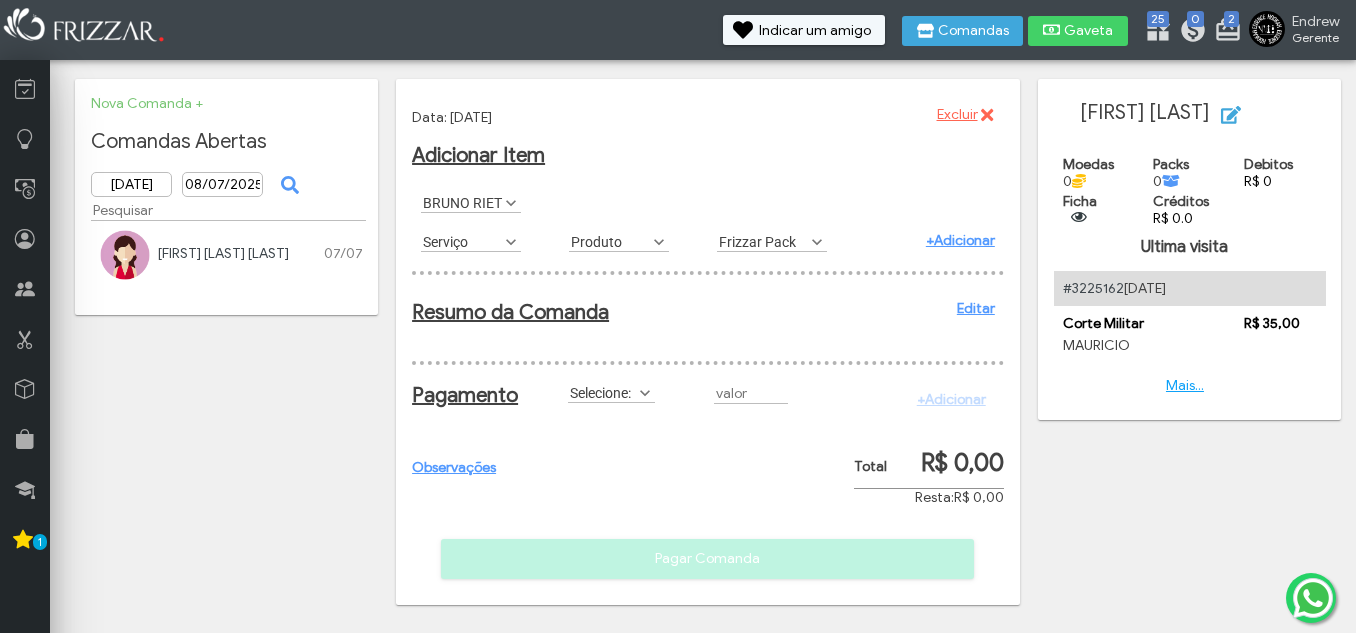 scroll, scrollTop: 11, scrollLeft: 89, axis: both 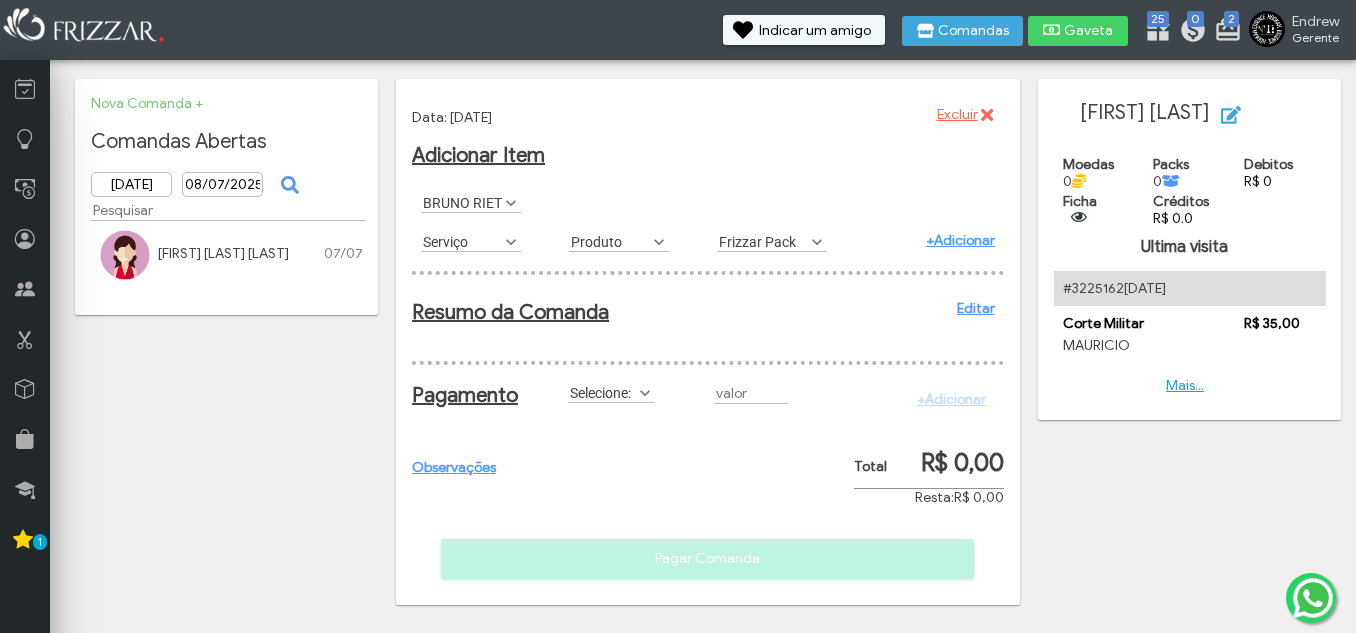 click on "Serviço" at bounding box center (462, 241) 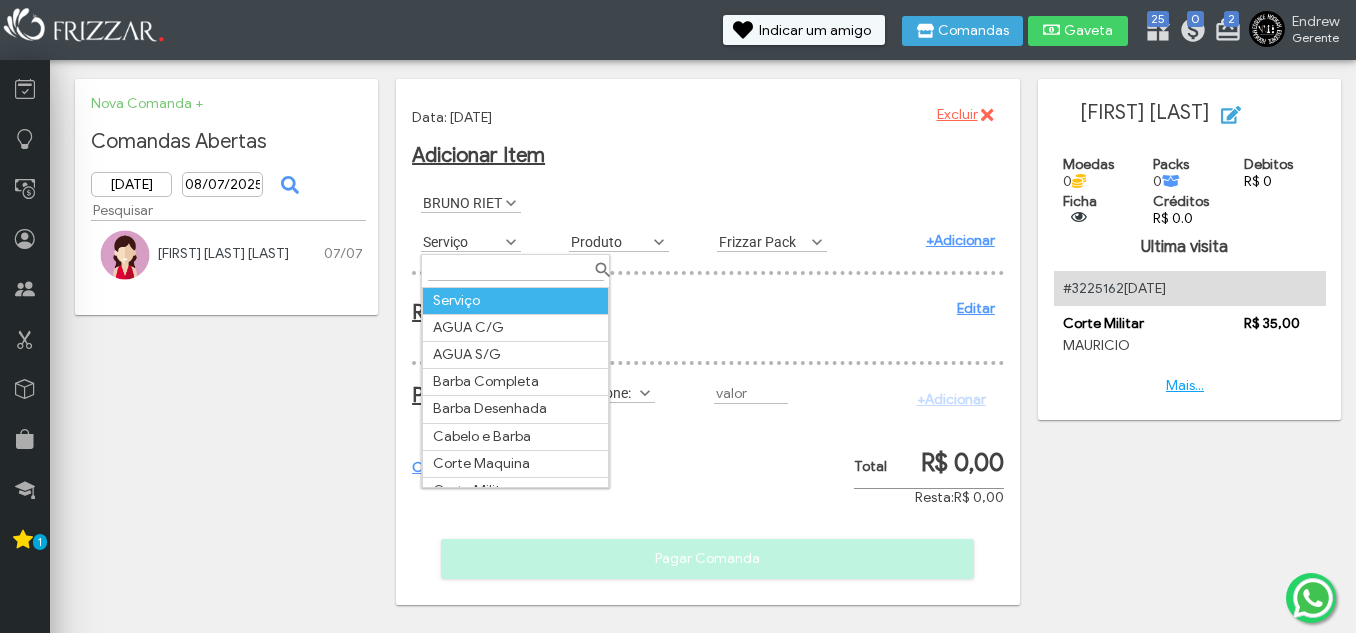 scroll, scrollTop: 11, scrollLeft: 89, axis: both 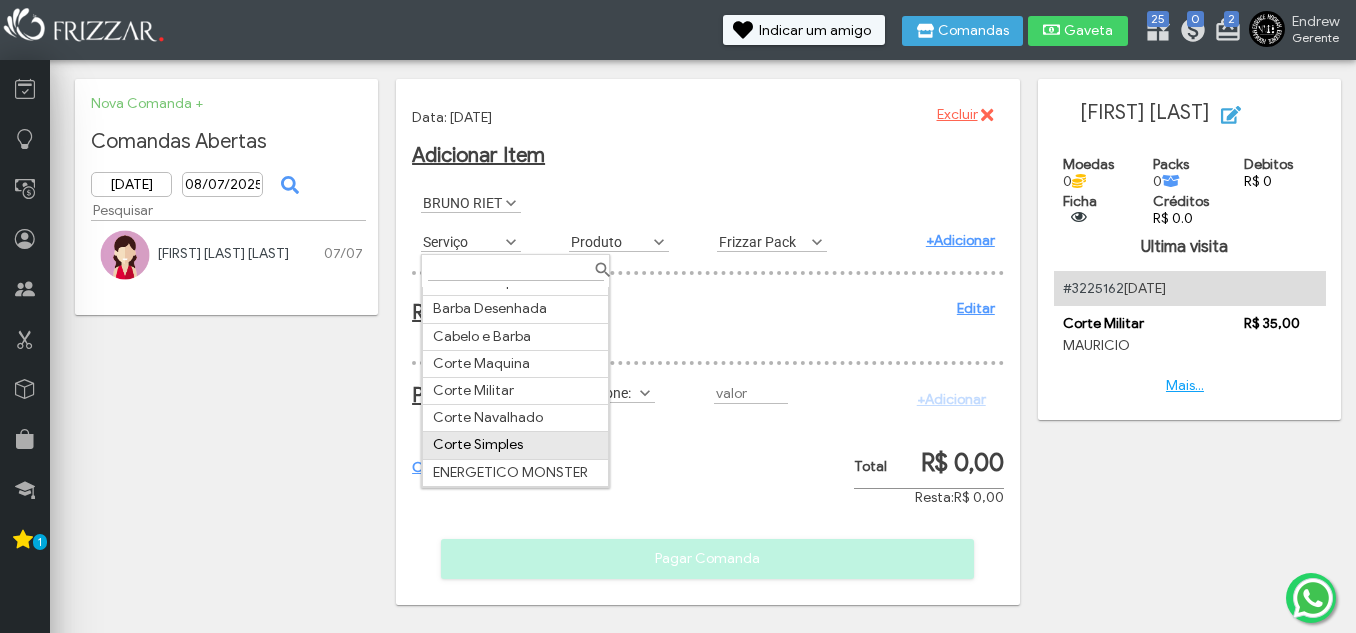 click on "Corte Simples" at bounding box center [516, 445] 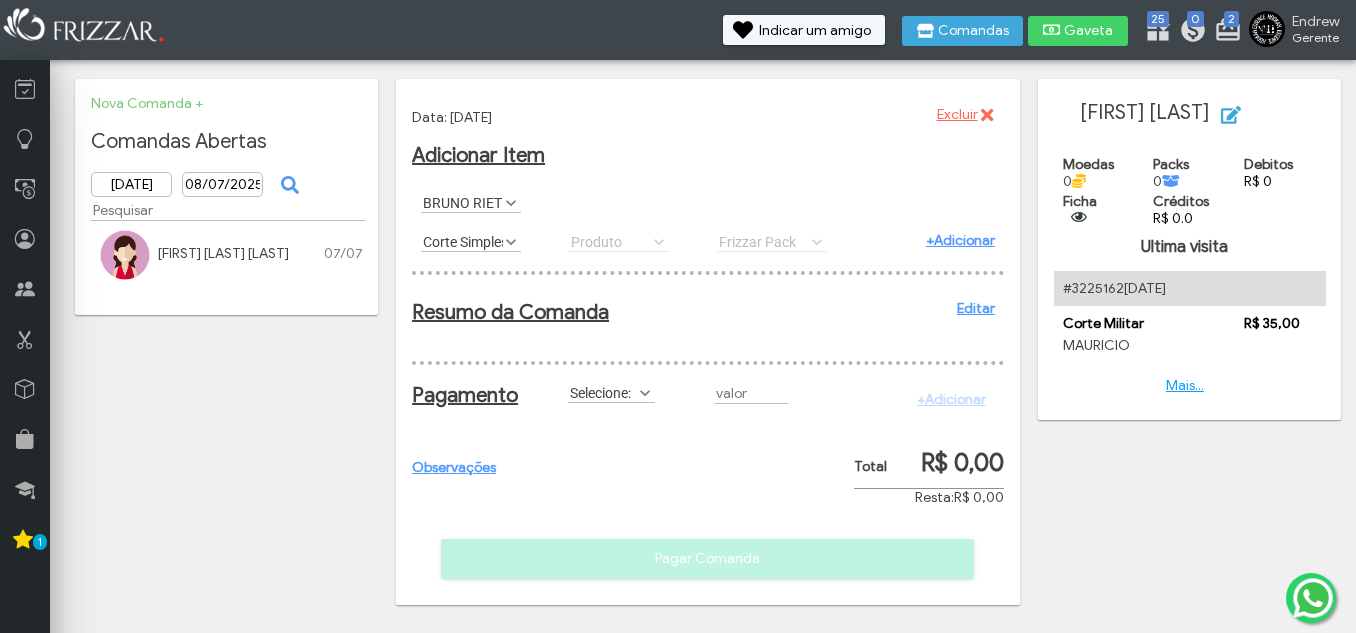 click on "+Adicionar" at bounding box center (960, 240) 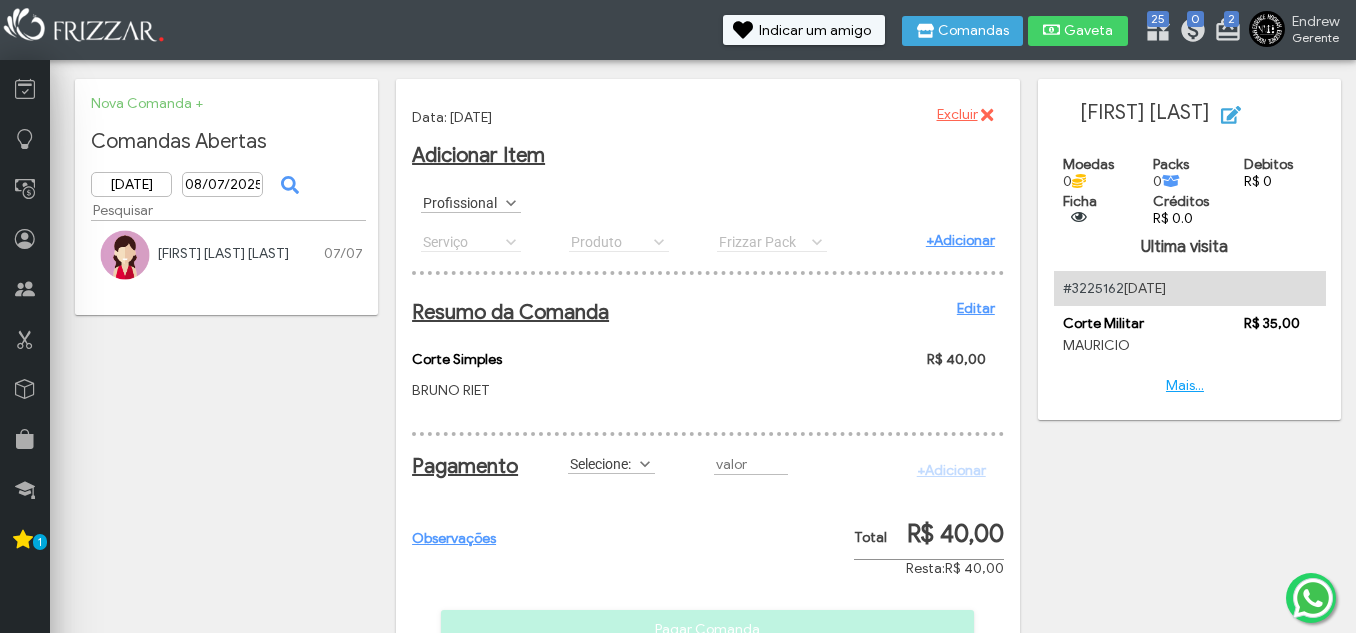 click on "Selecione:" at bounding box center (602, 463) 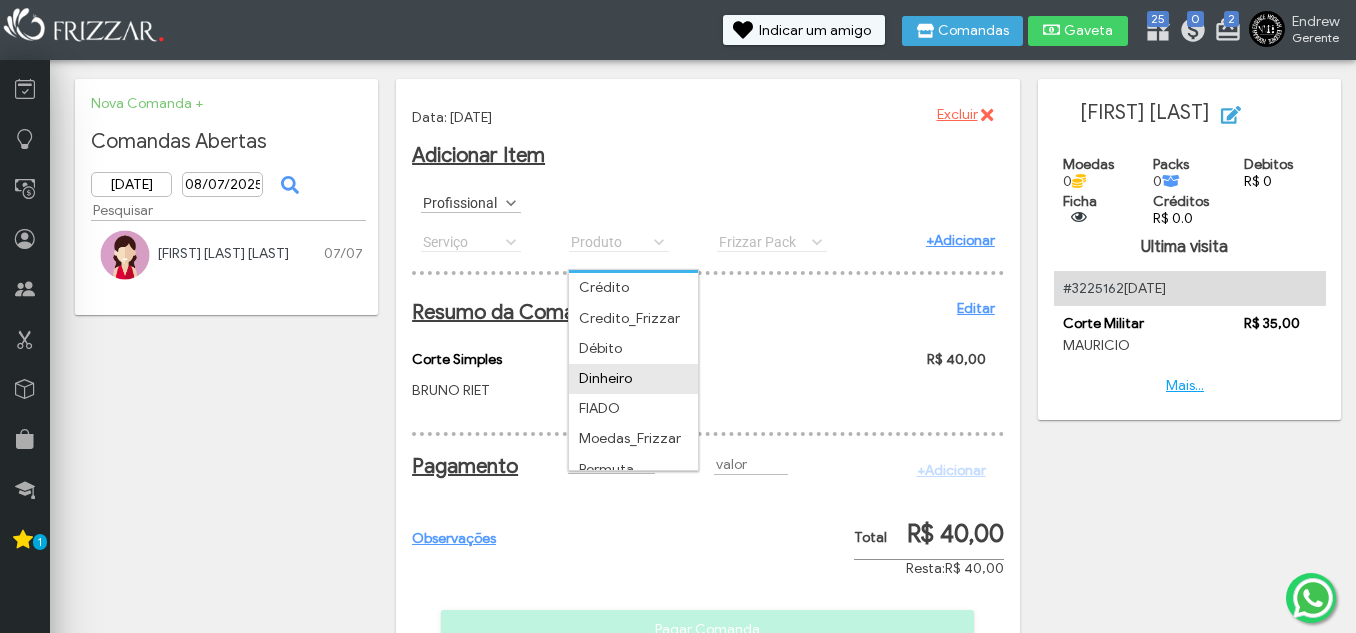 scroll, scrollTop: 72, scrollLeft: 0, axis: vertical 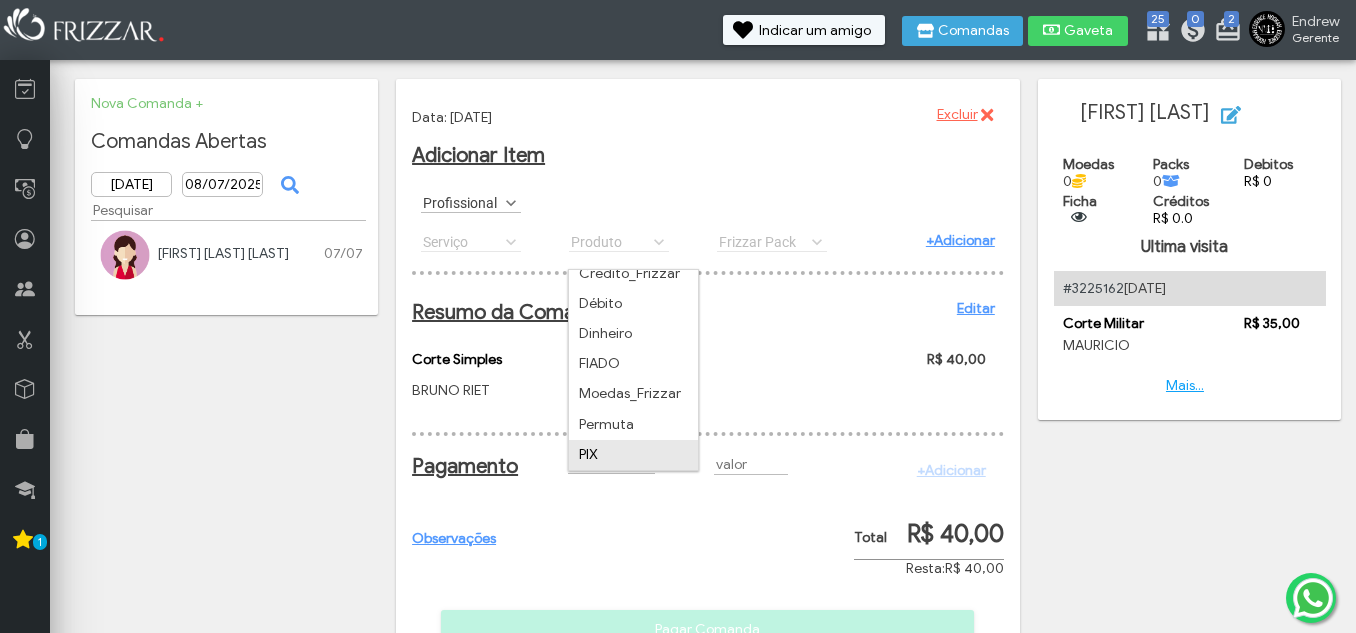 click on "PIX" at bounding box center [633, 455] 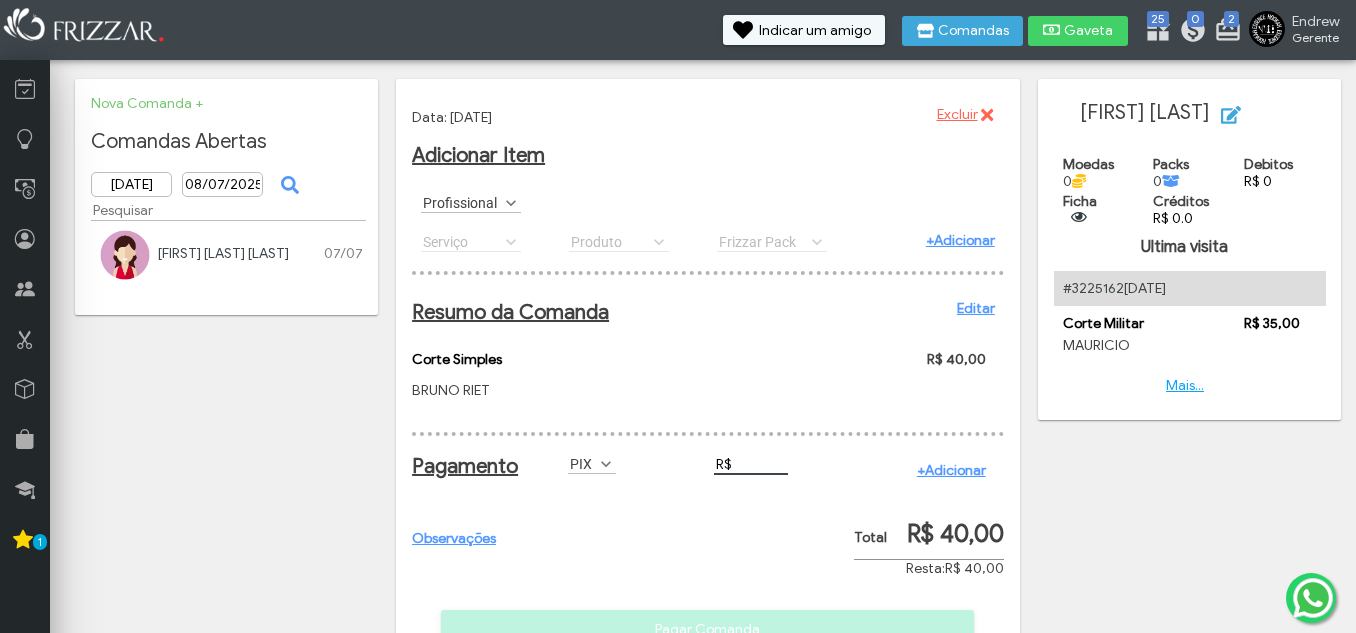 click on "R$" at bounding box center [751, 464] 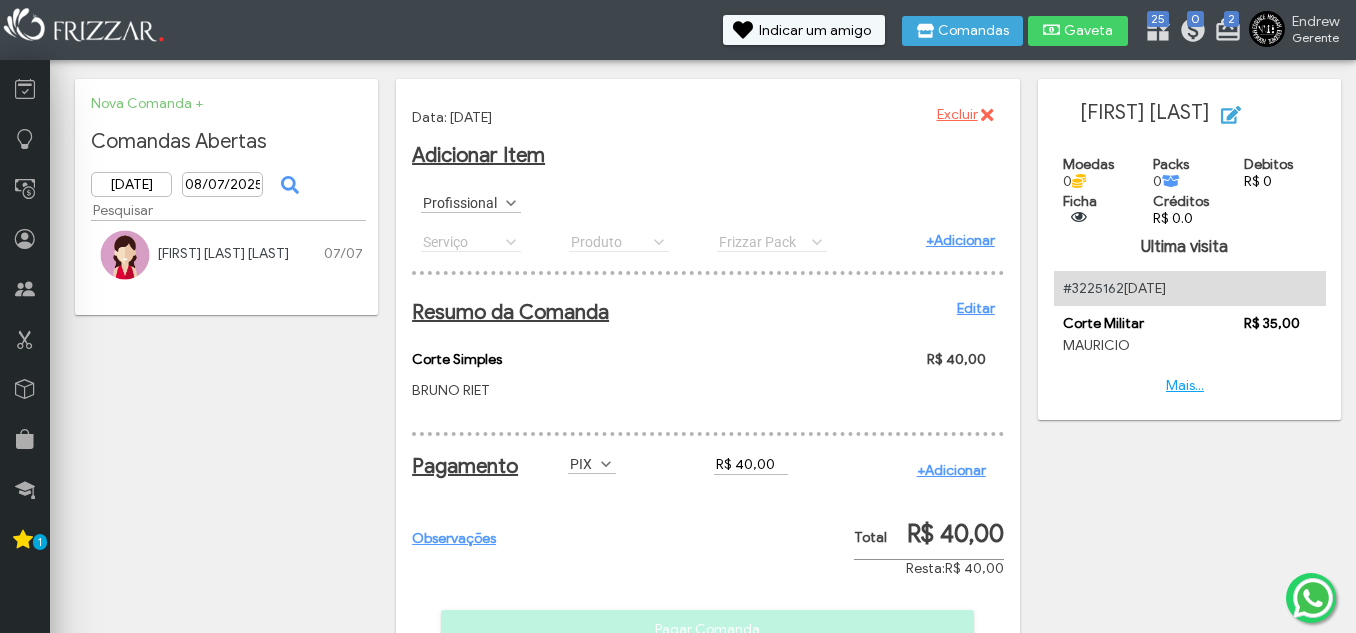 click on "+Adicionar" at bounding box center [951, 470] 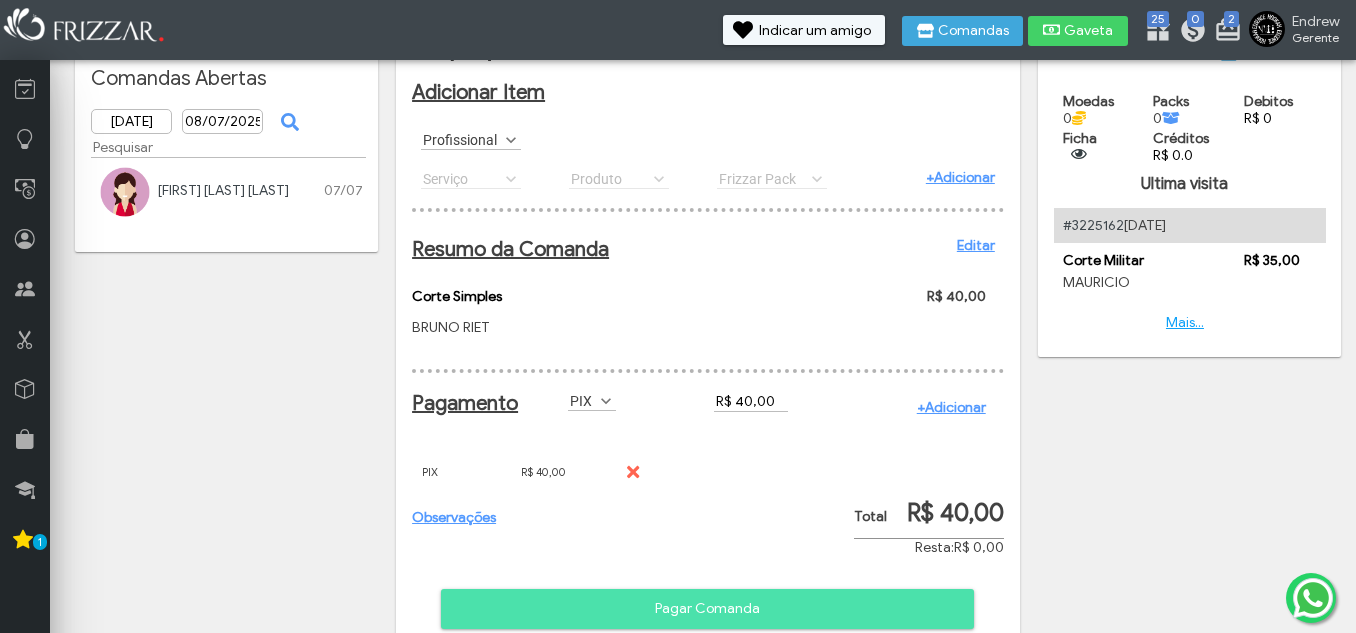 scroll, scrollTop: 127, scrollLeft: 0, axis: vertical 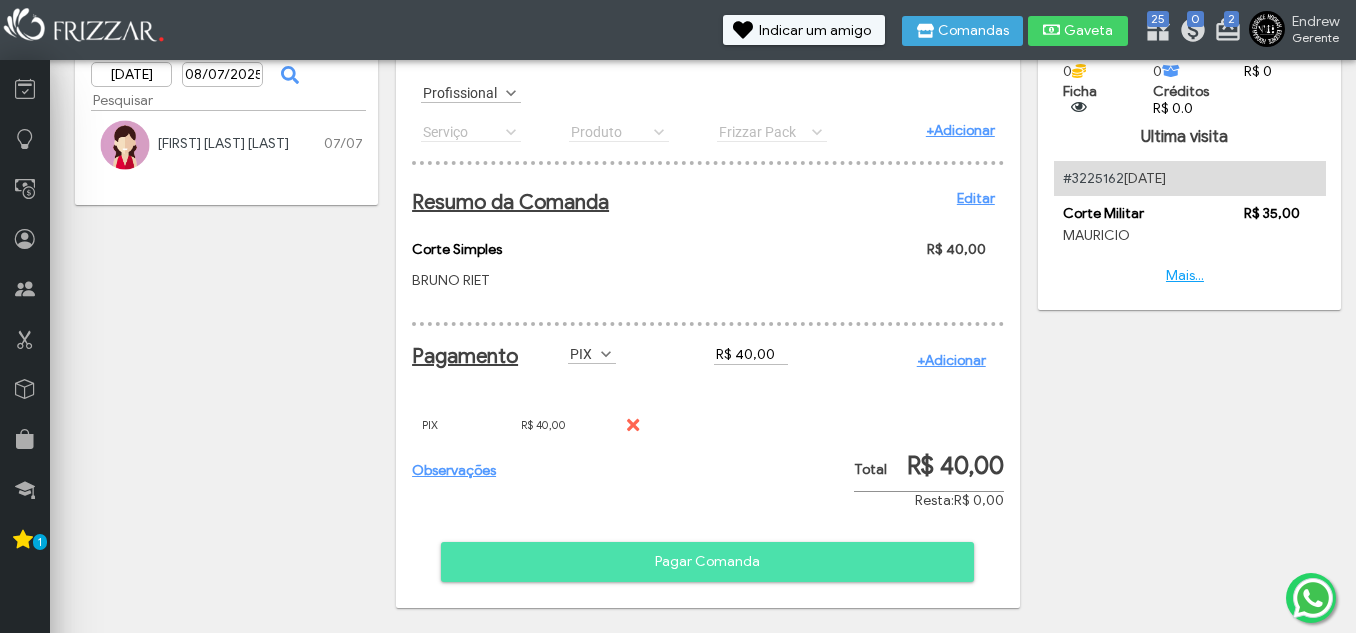 click on "Pagar Comanda" at bounding box center (707, 562) 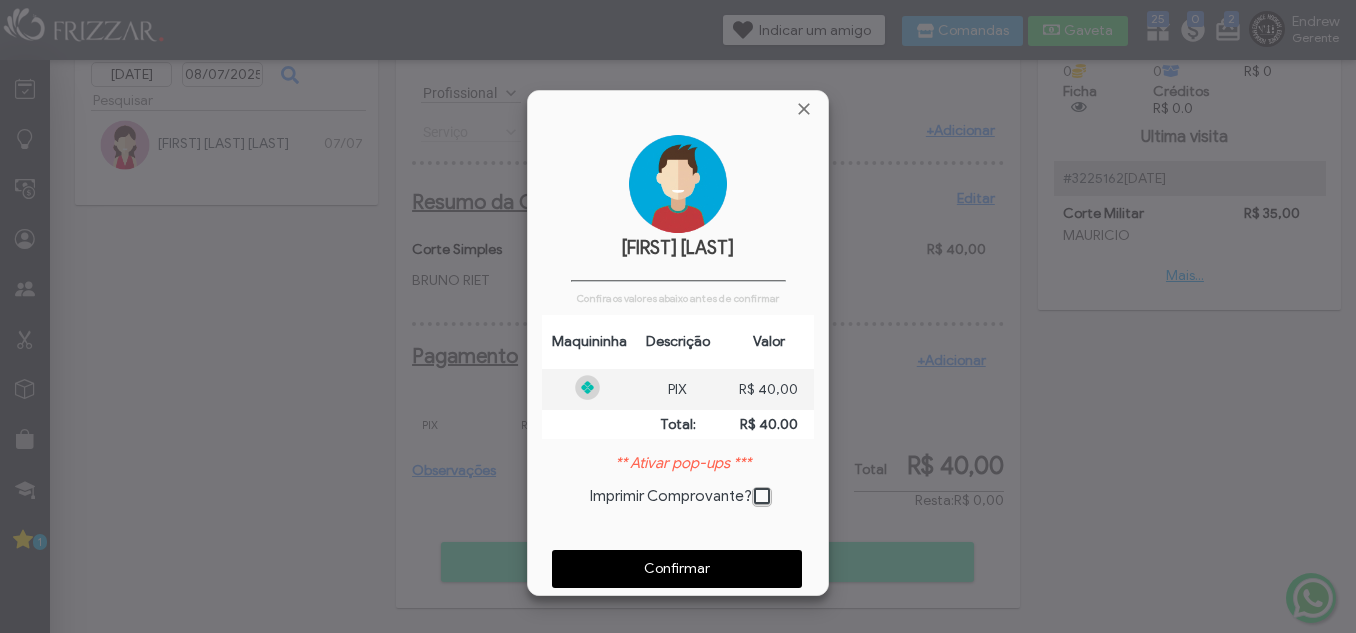 scroll, scrollTop: 10, scrollLeft: 11, axis: both 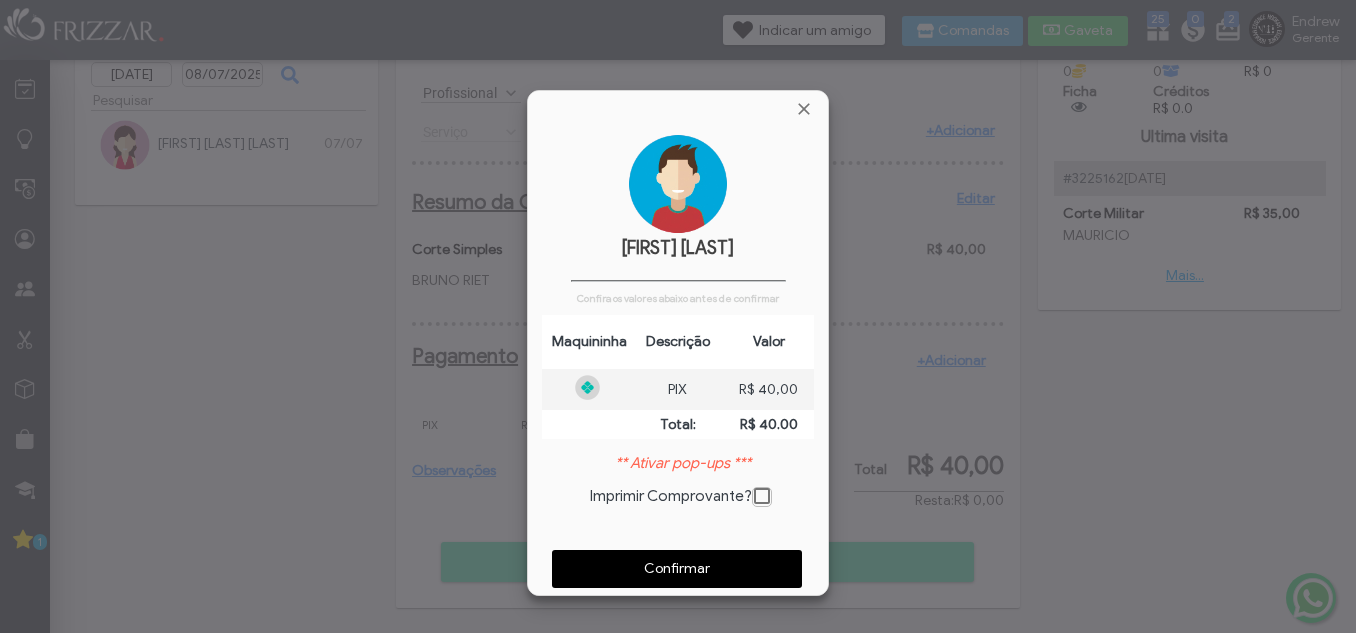 click on "Confirmar" at bounding box center (677, 569) 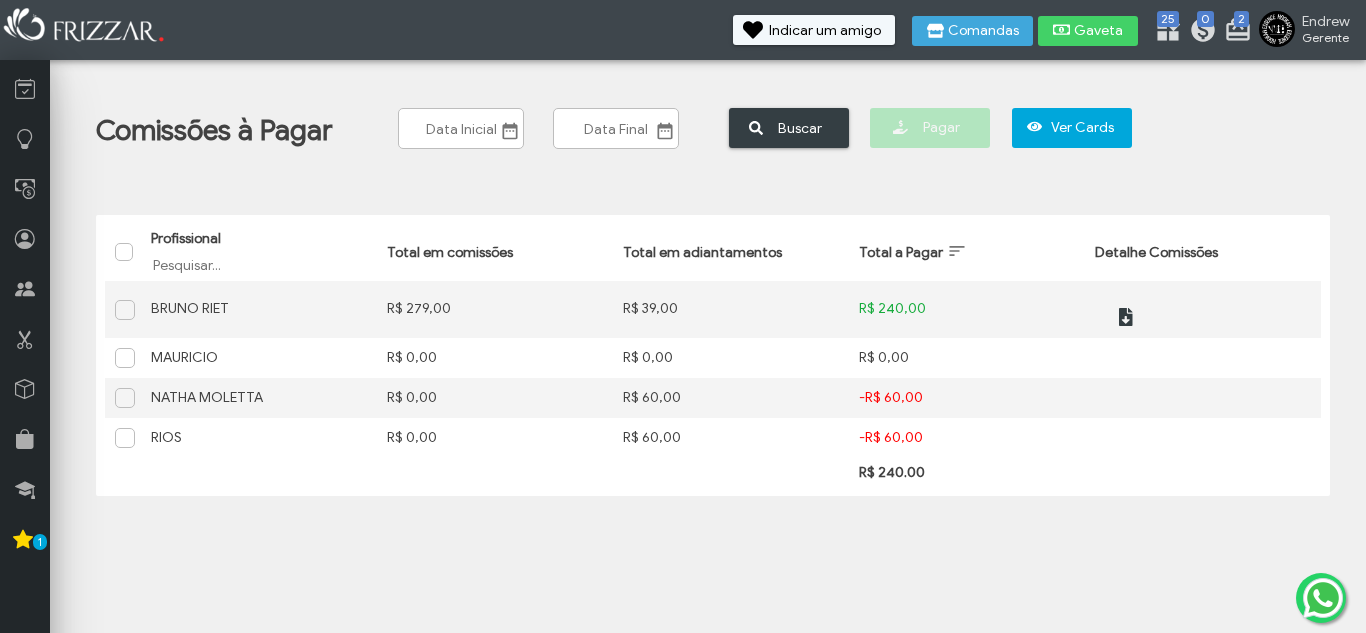 scroll, scrollTop: 0, scrollLeft: 0, axis: both 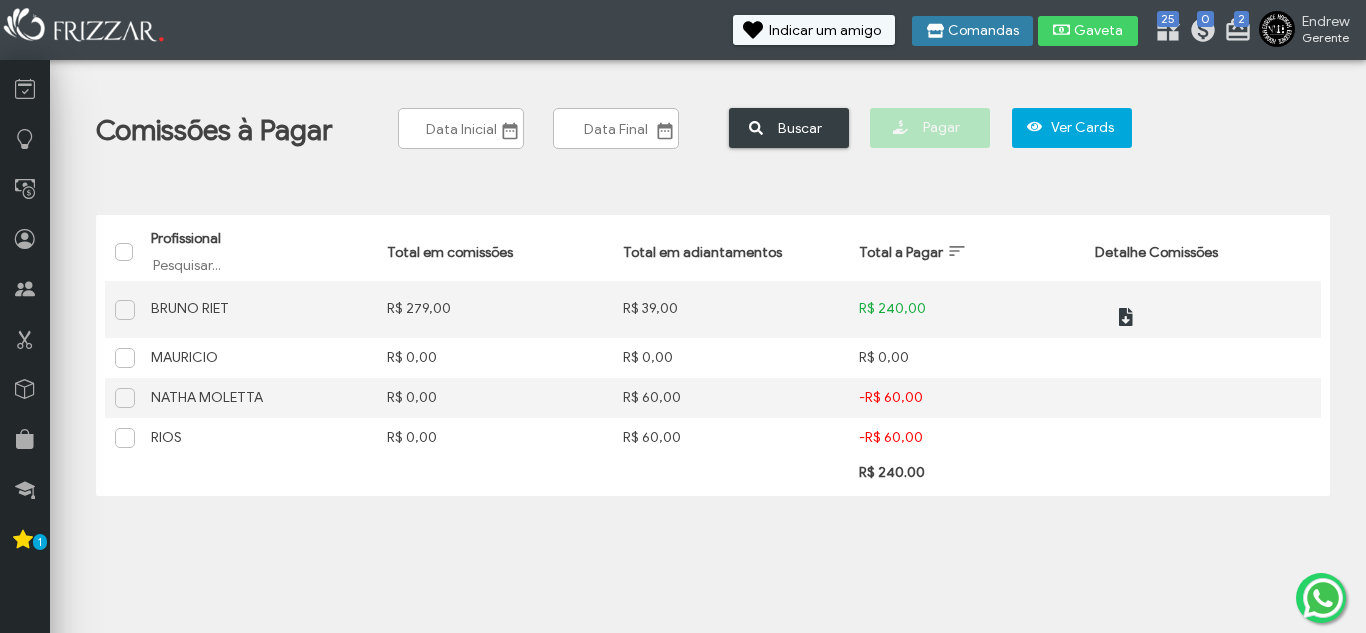 click on "Comandas" at bounding box center (983, 31) 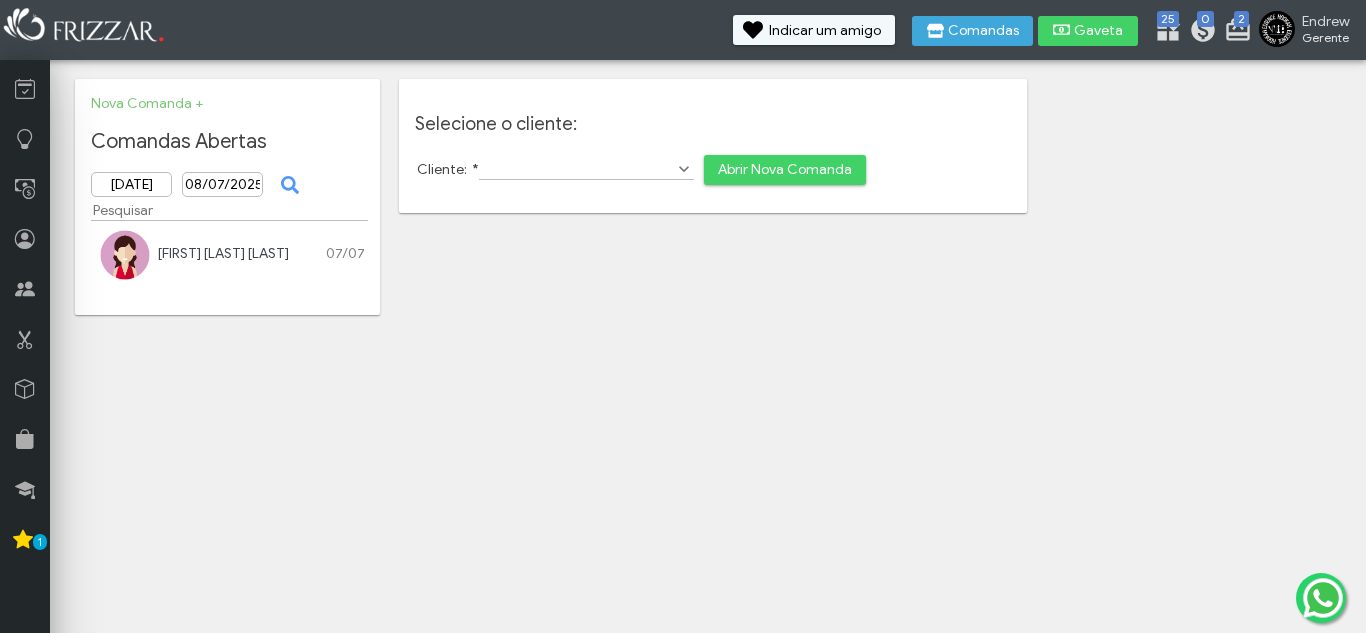 scroll, scrollTop: 0, scrollLeft: 0, axis: both 